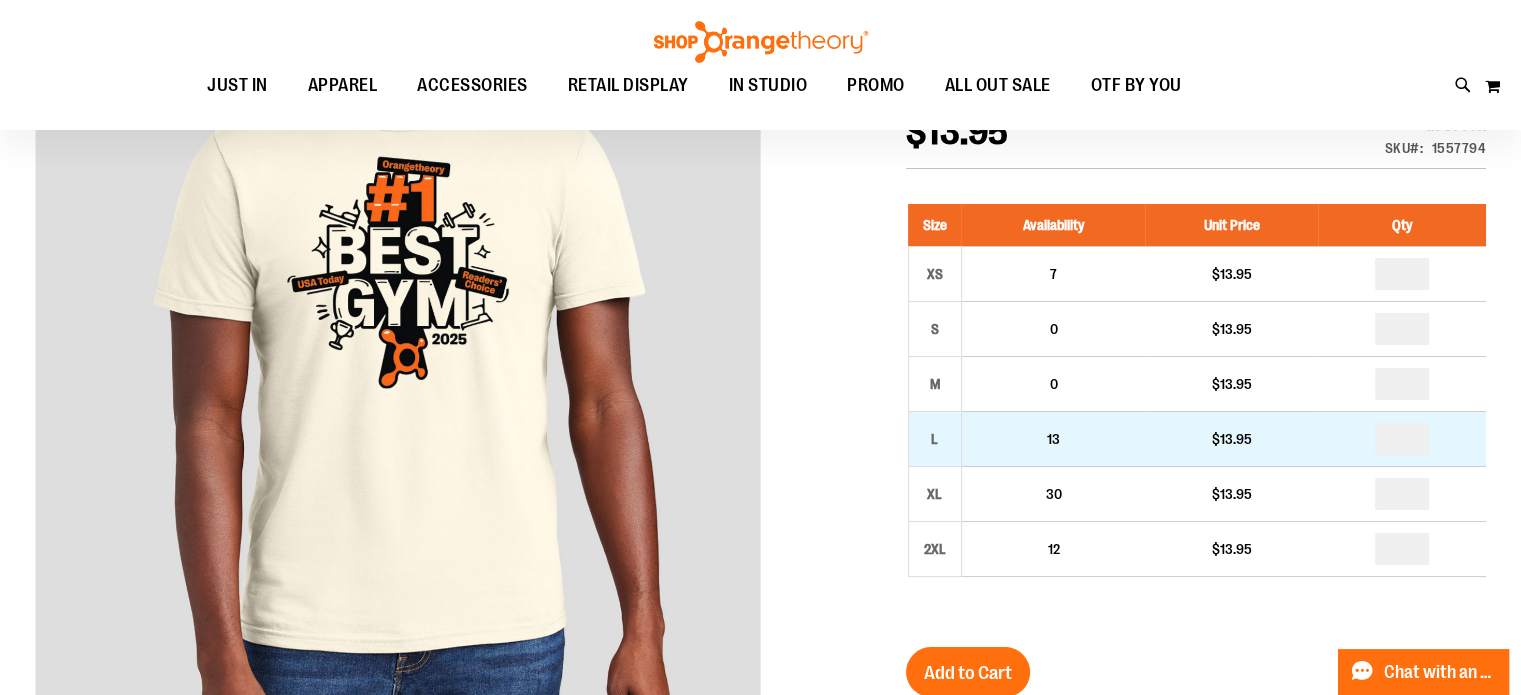 scroll, scrollTop: 78, scrollLeft: 0, axis: vertical 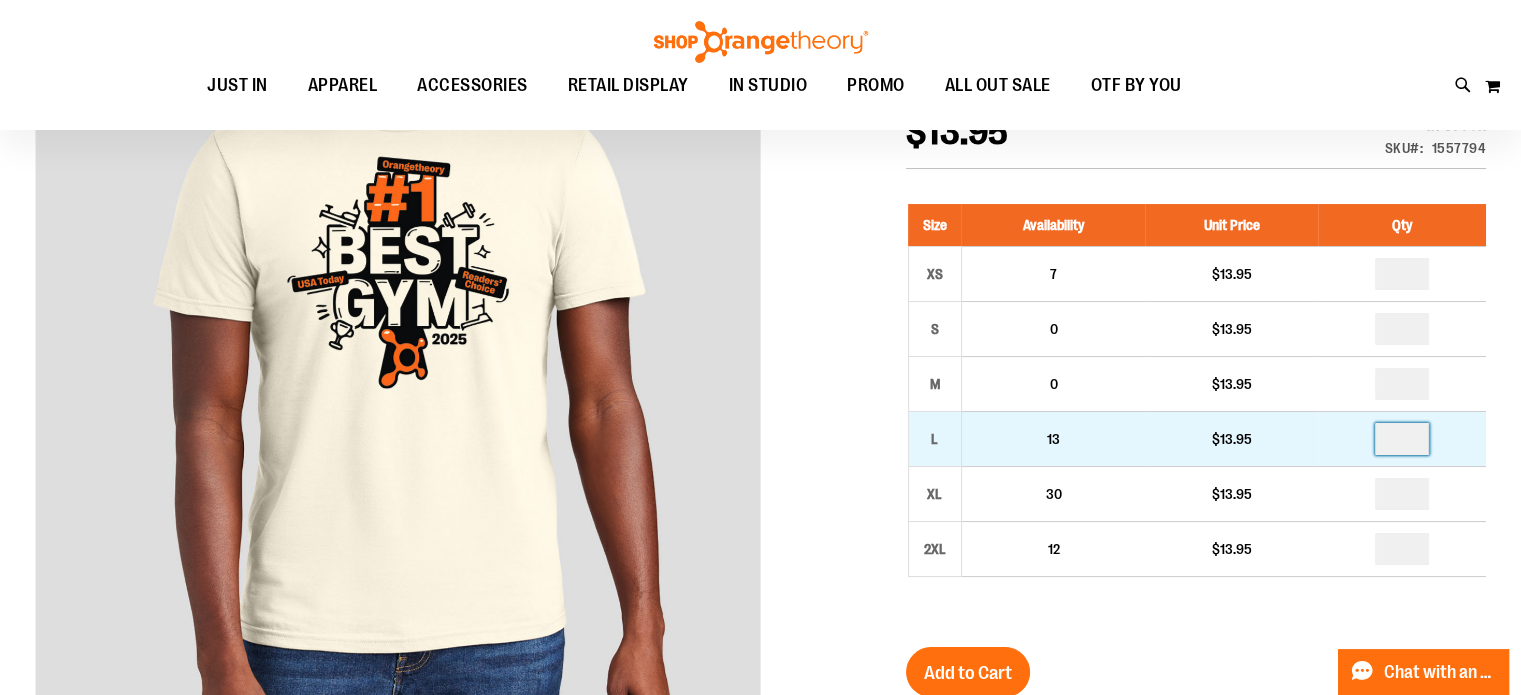 drag, startPoint x: 1416, startPoint y: 434, endPoint x: 1323, endPoint y: 437, distance: 93.04838 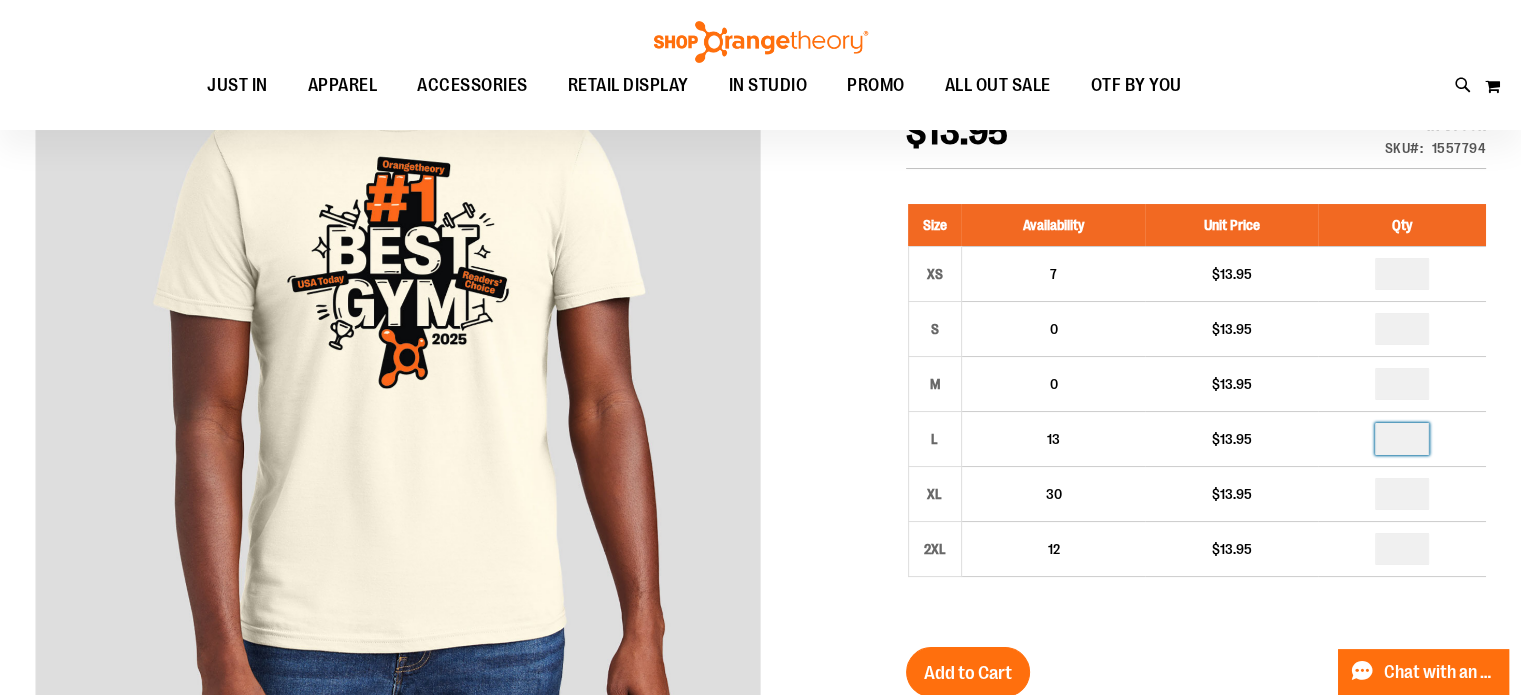 click on "Size
Availability
Unit Price
Qty
XS
7
$13.95
*
S
0" at bounding box center (1196, 405) 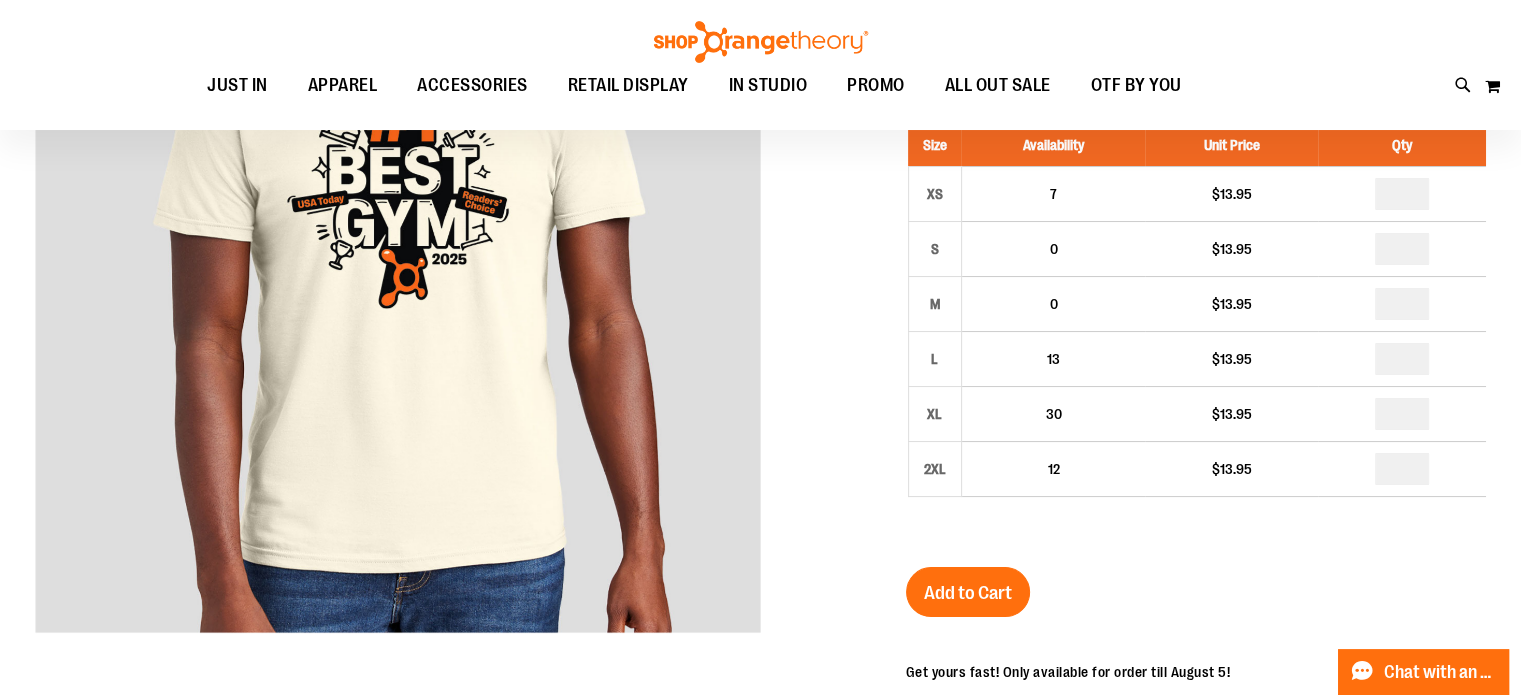 scroll, scrollTop: 278, scrollLeft: 0, axis: vertical 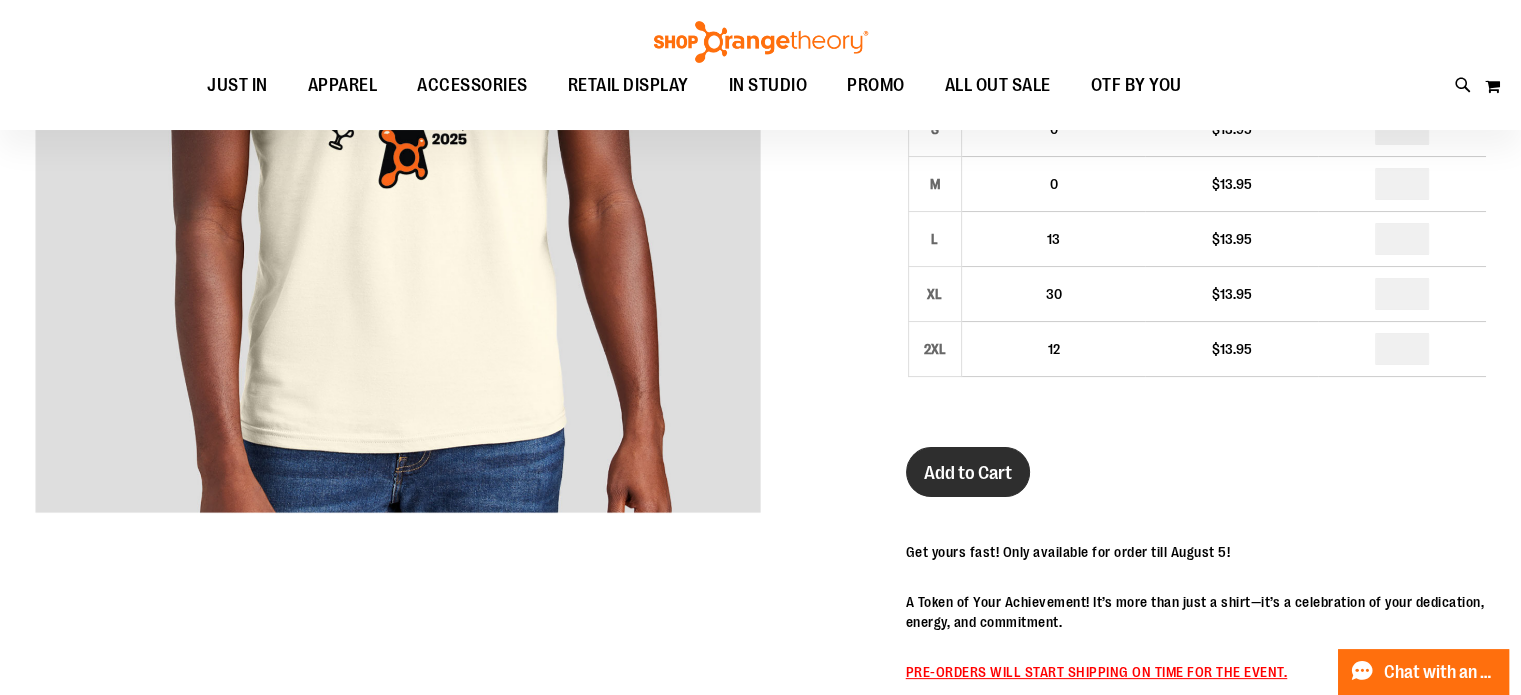 click on "Add to Cart" at bounding box center [968, 473] 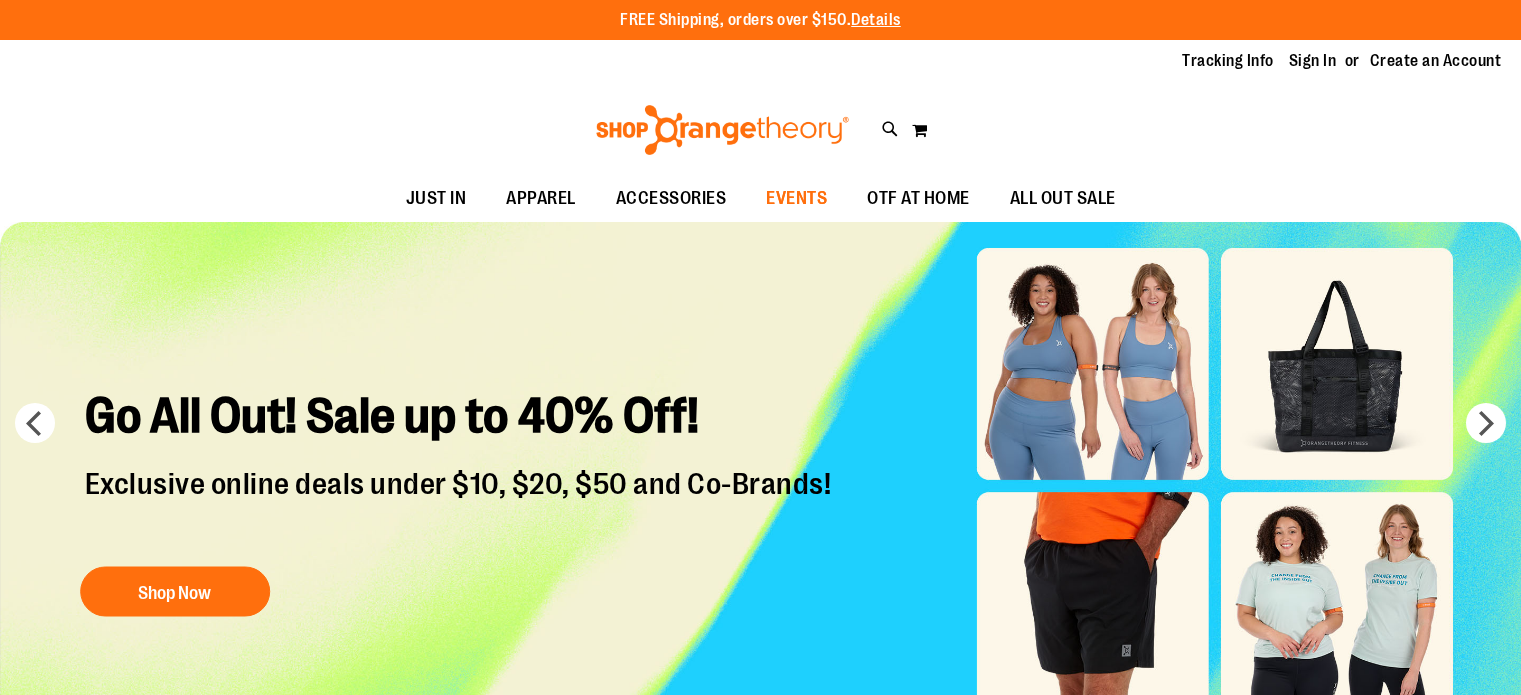 scroll, scrollTop: 0, scrollLeft: 0, axis: both 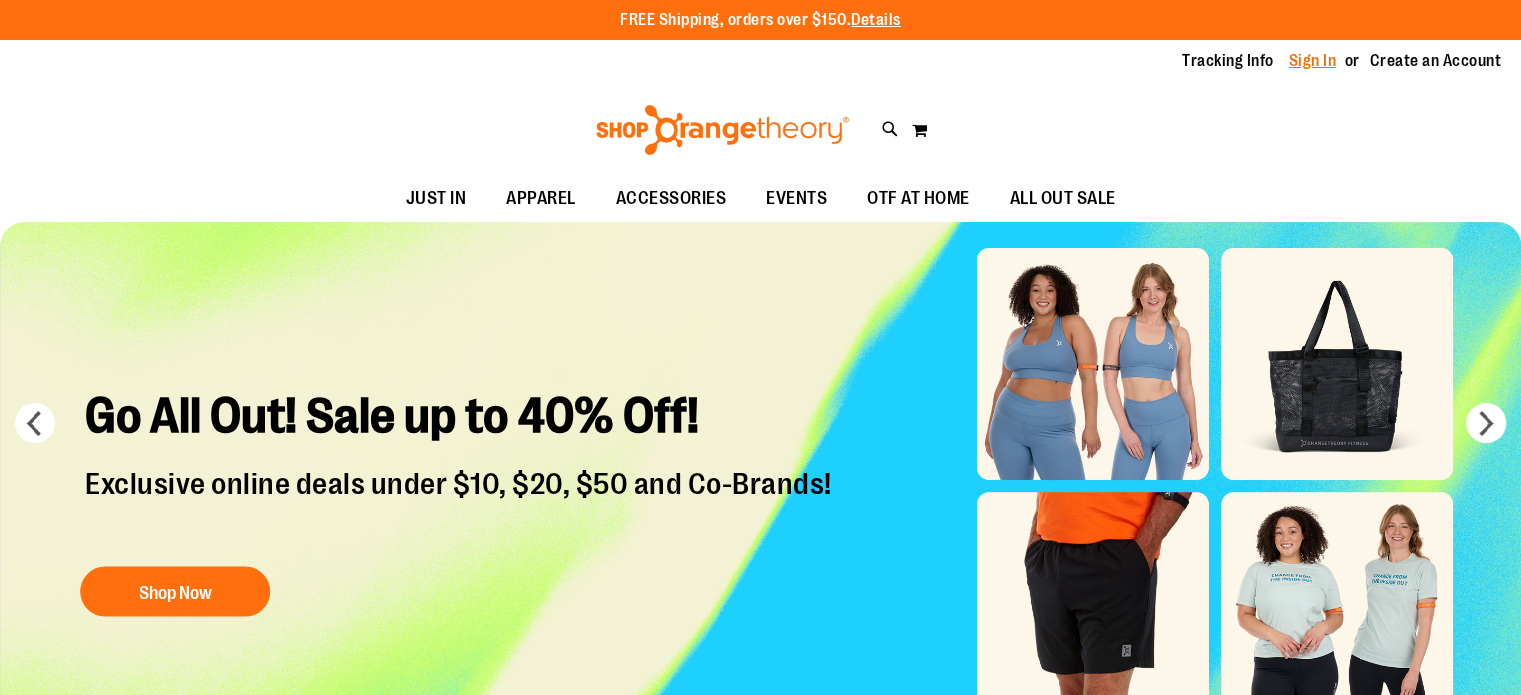 click on "Sign In" at bounding box center (1313, 61) 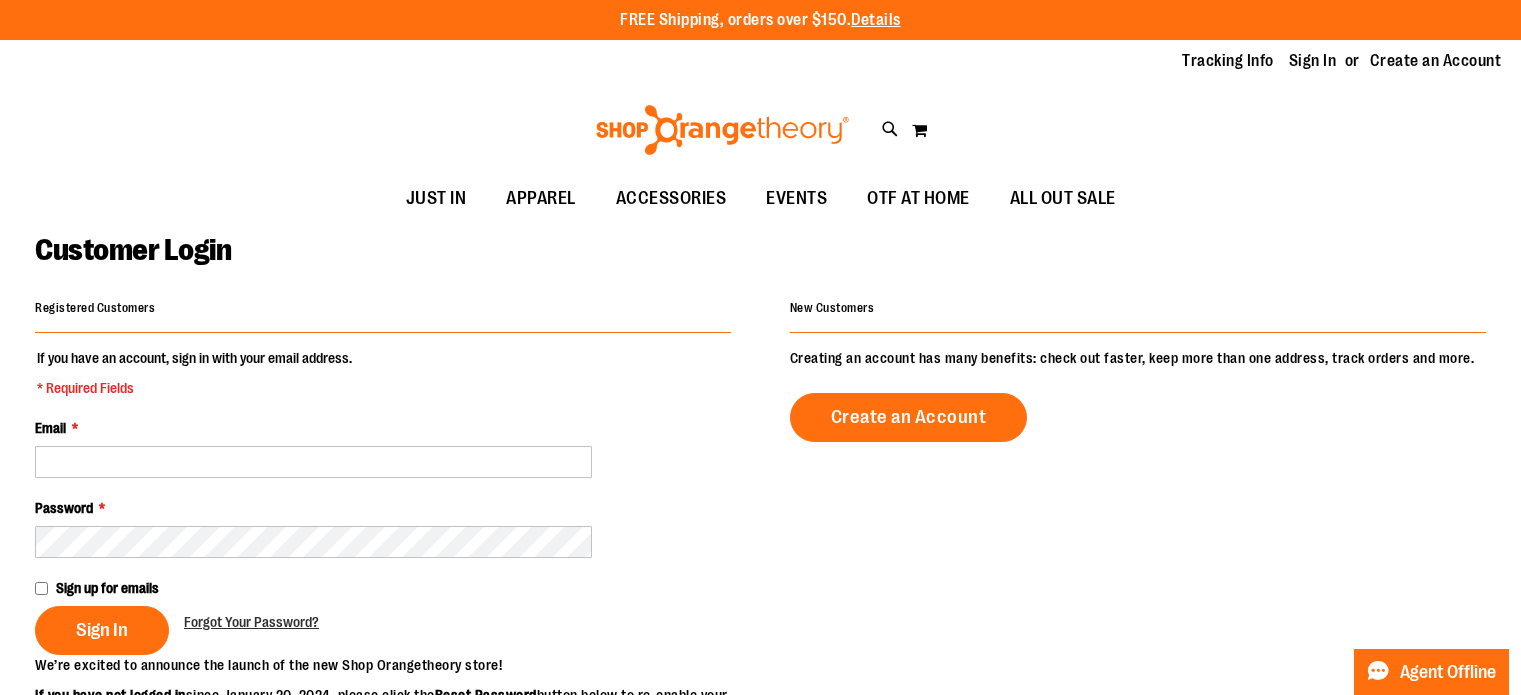 scroll, scrollTop: 0, scrollLeft: 0, axis: both 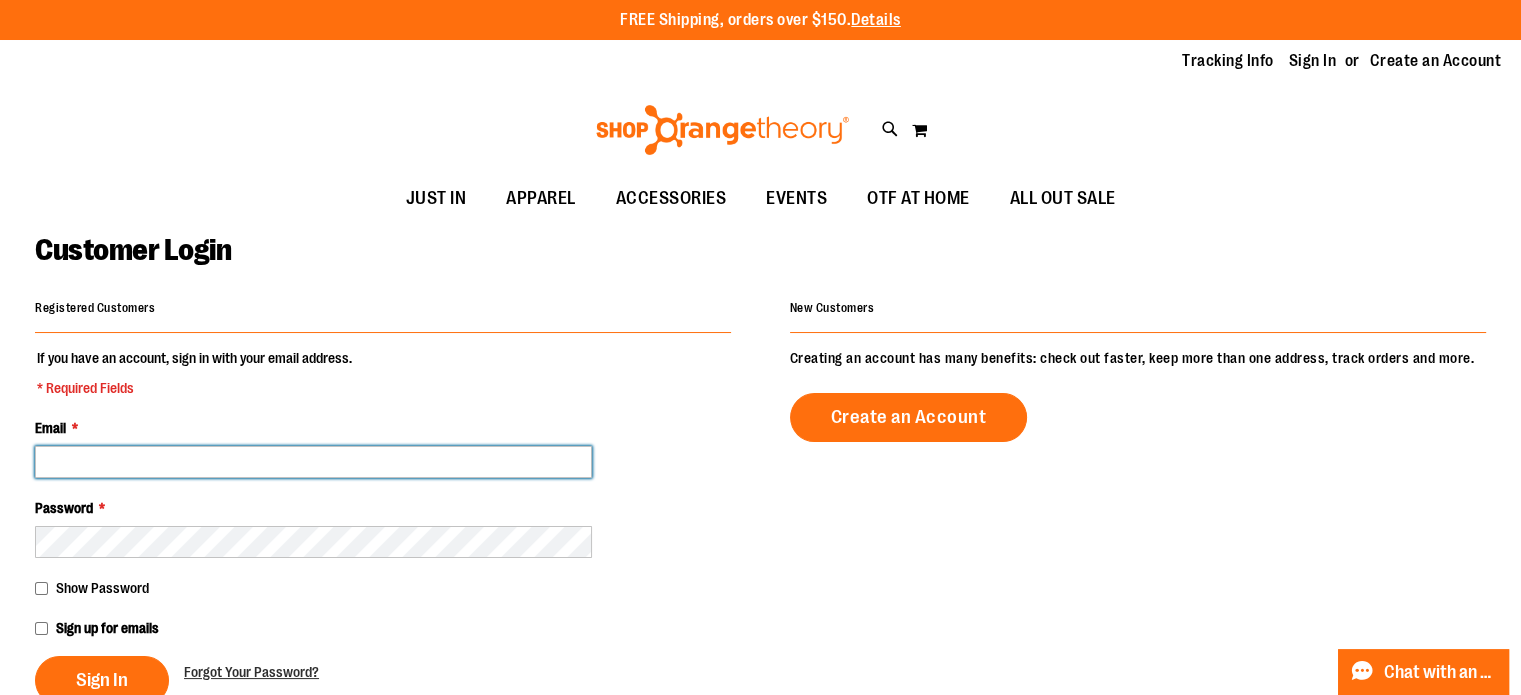 click on "Email *" at bounding box center [313, 462] 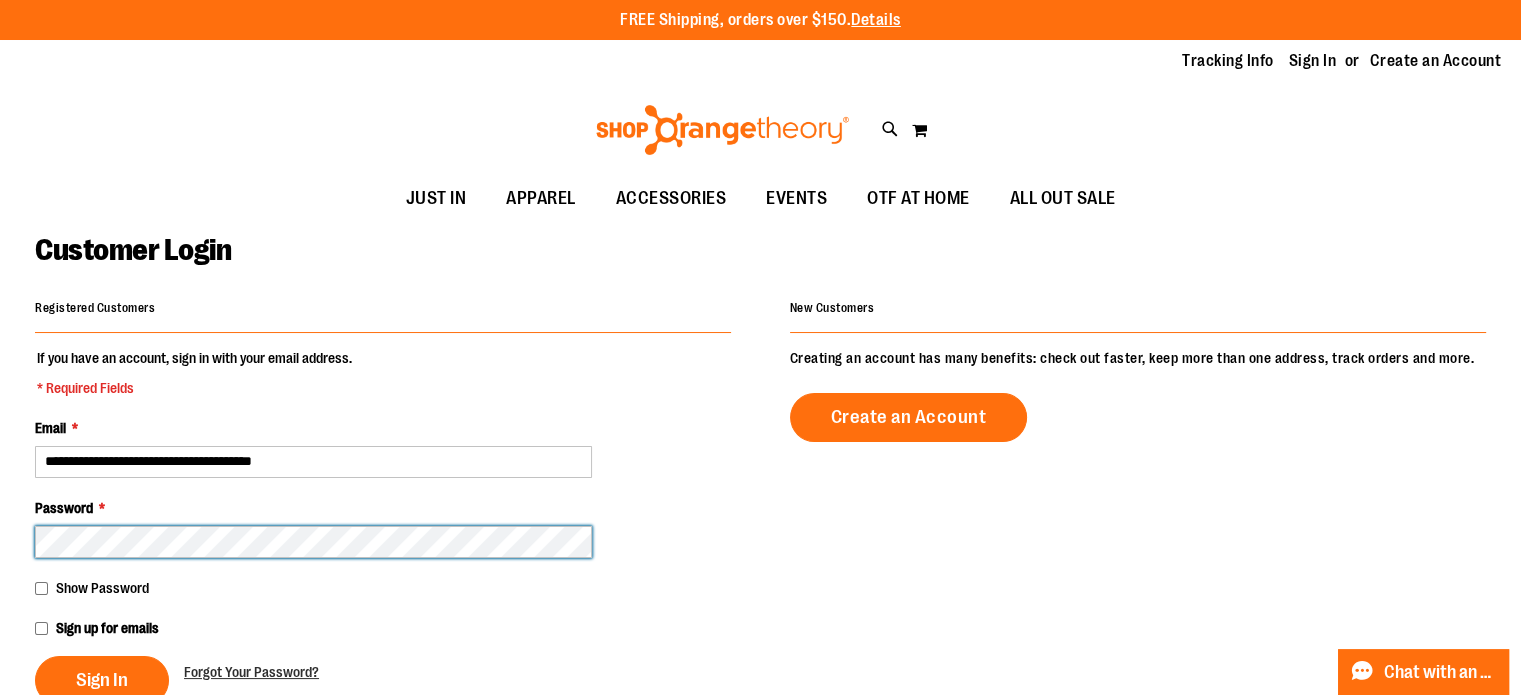 click on "Sign In" at bounding box center (102, 680) 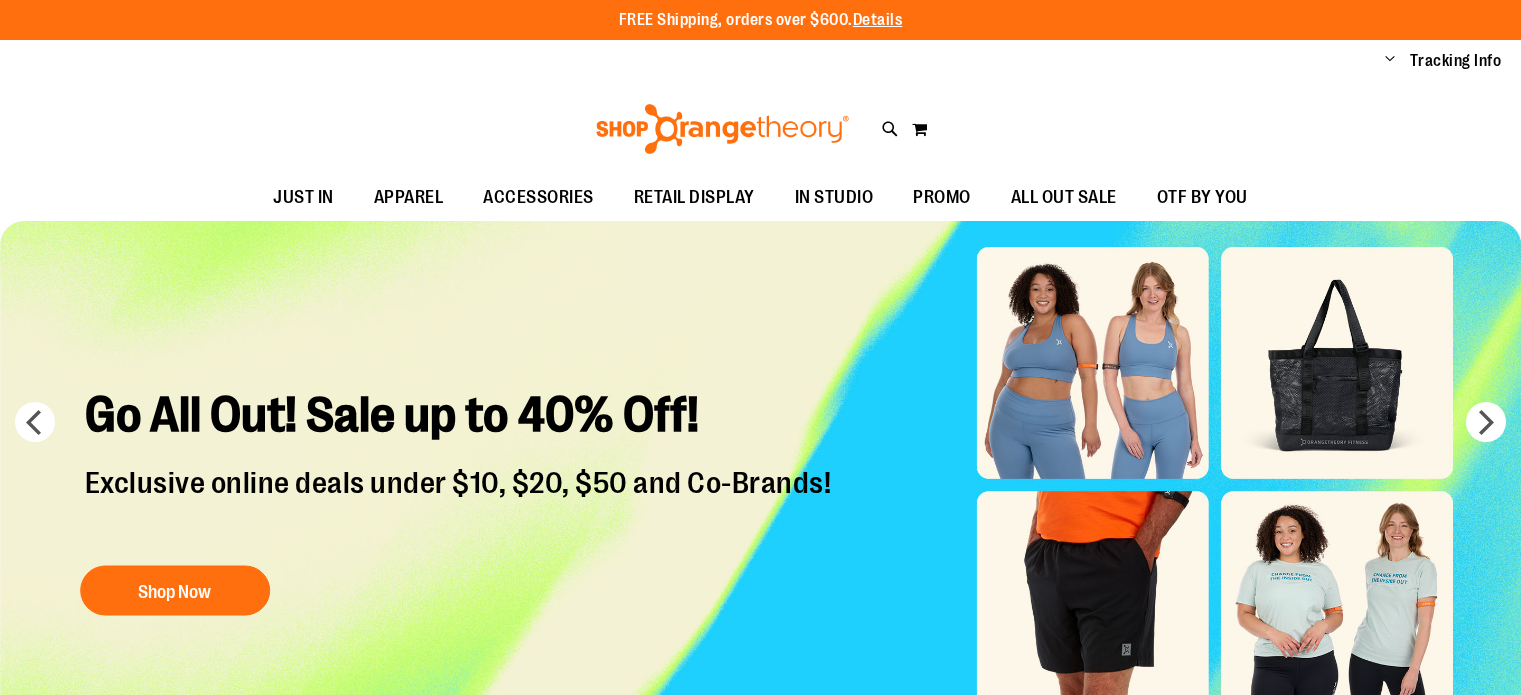 scroll, scrollTop: 0, scrollLeft: 0, axis: both 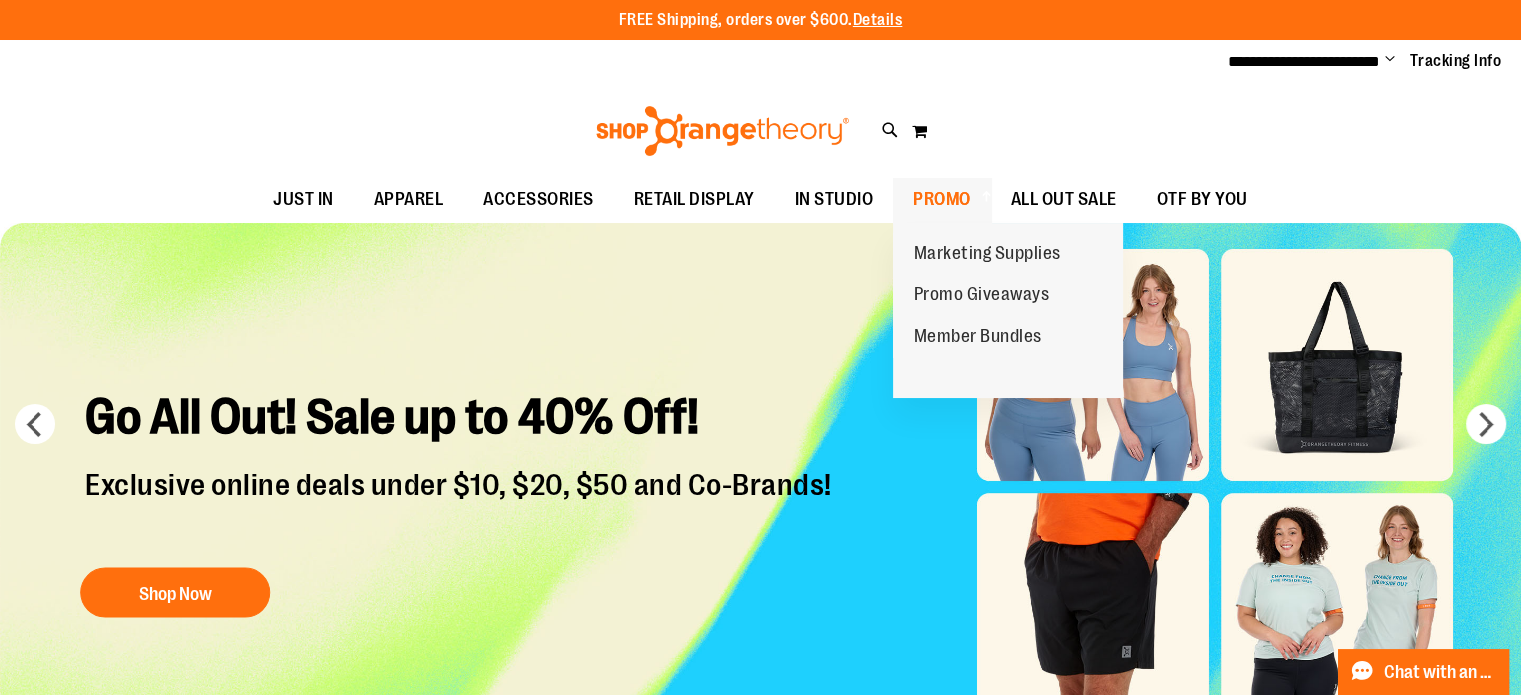 click at bounding box center [984, 195] 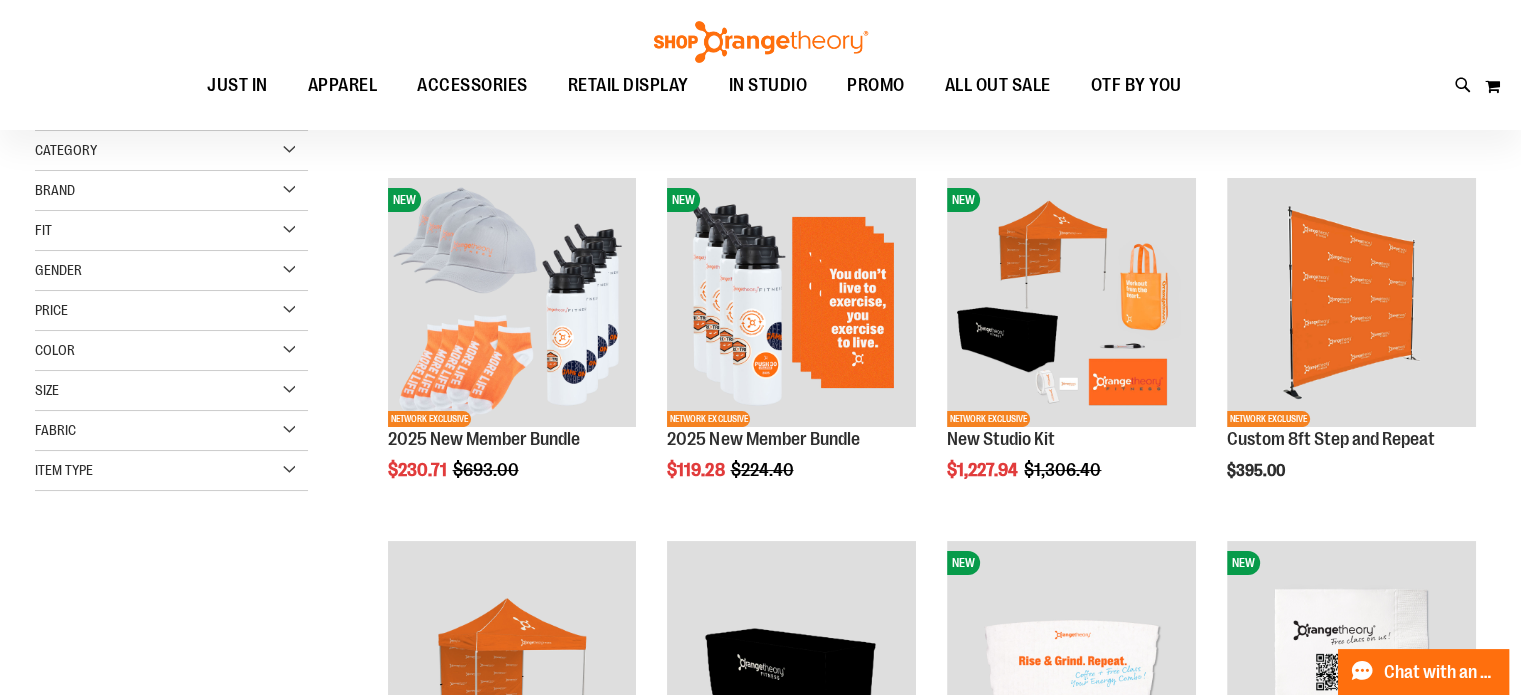 scroll, scrollTop: 0, scrollLeft: 0, axis: both 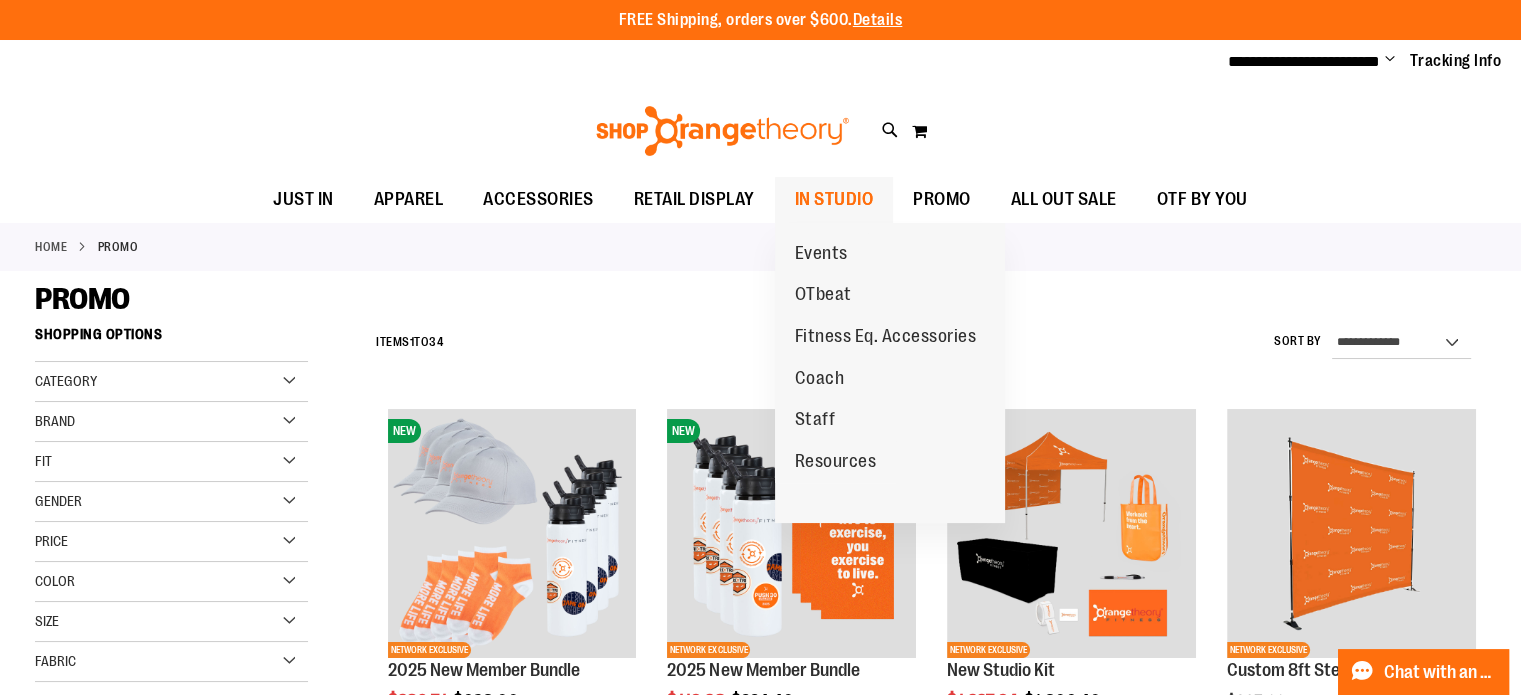 click on "IN STUDIO" at bounding box center (834, 199) 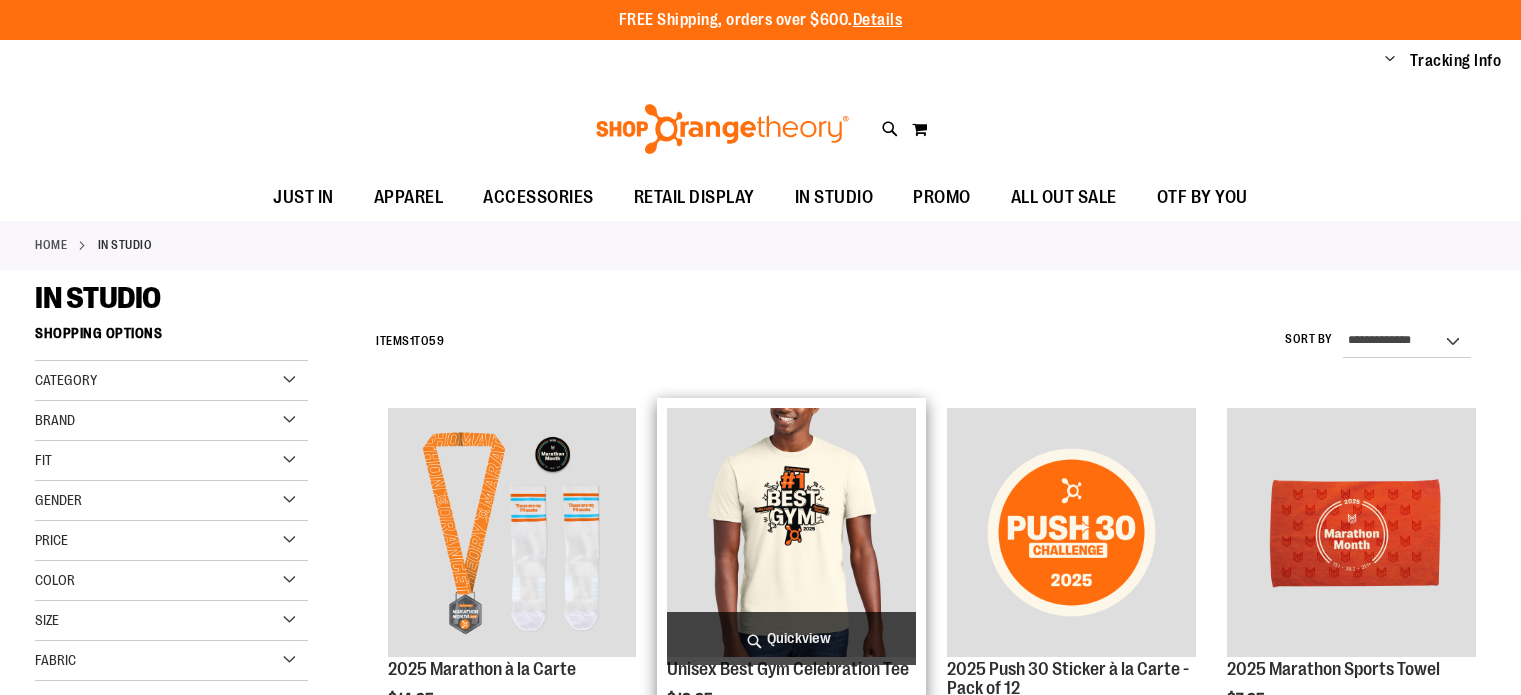 scroll, scrollTop: 0, scrollLeft: 0, axis: both 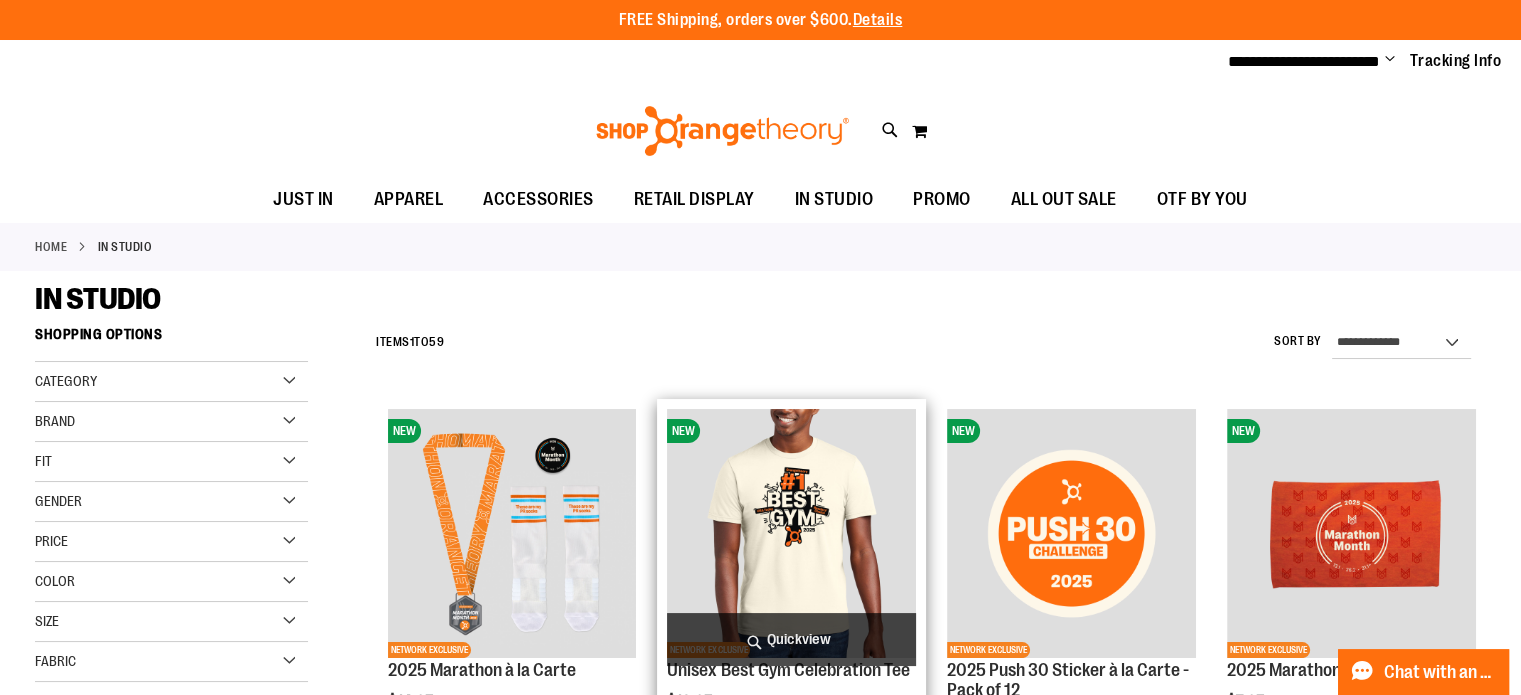 click at bounding box center [791, 533] 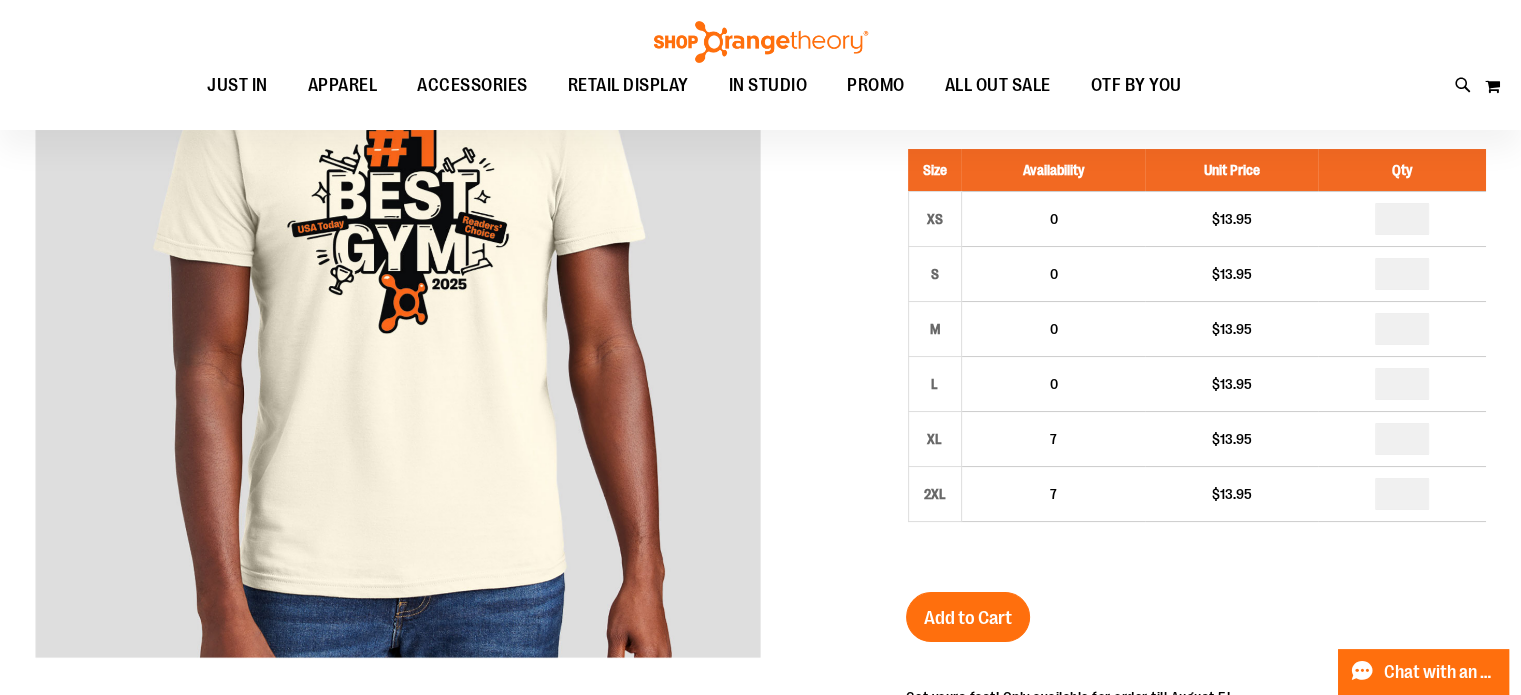 scroll, scrollTop: 99, scrollLeft: 0, axis: vertical 